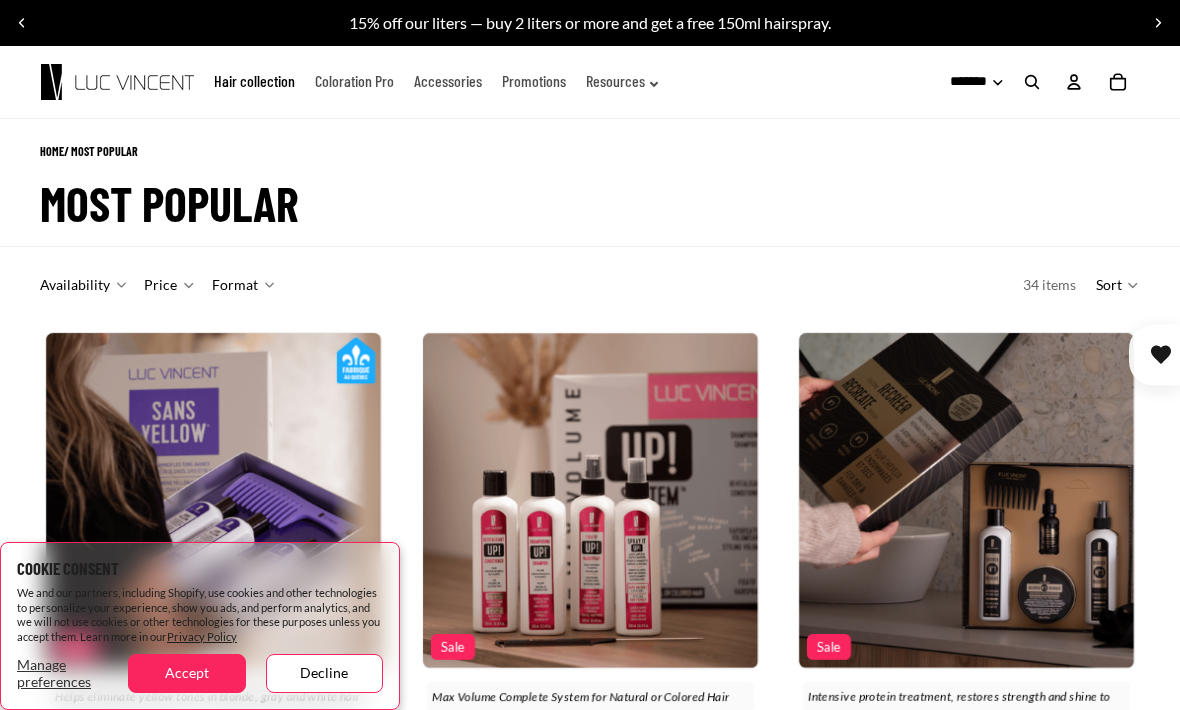 scroll, scrollTop: 0, scrollLeft: 0, axis: both 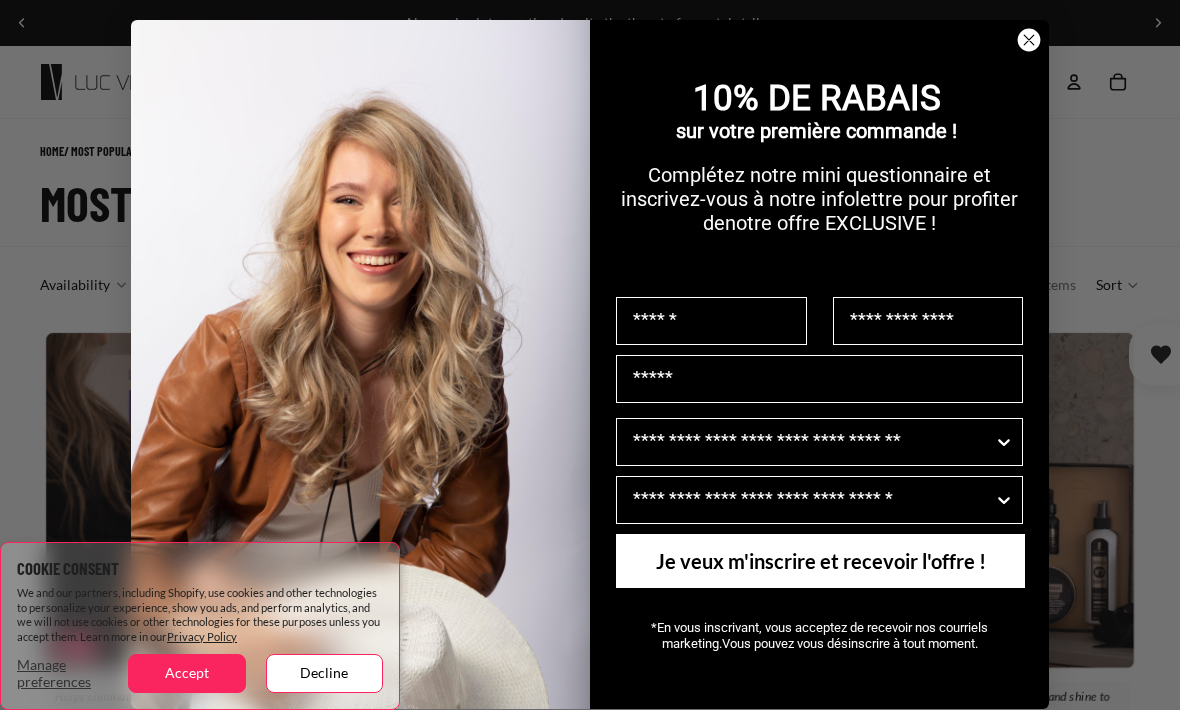 click on "Close dialog" 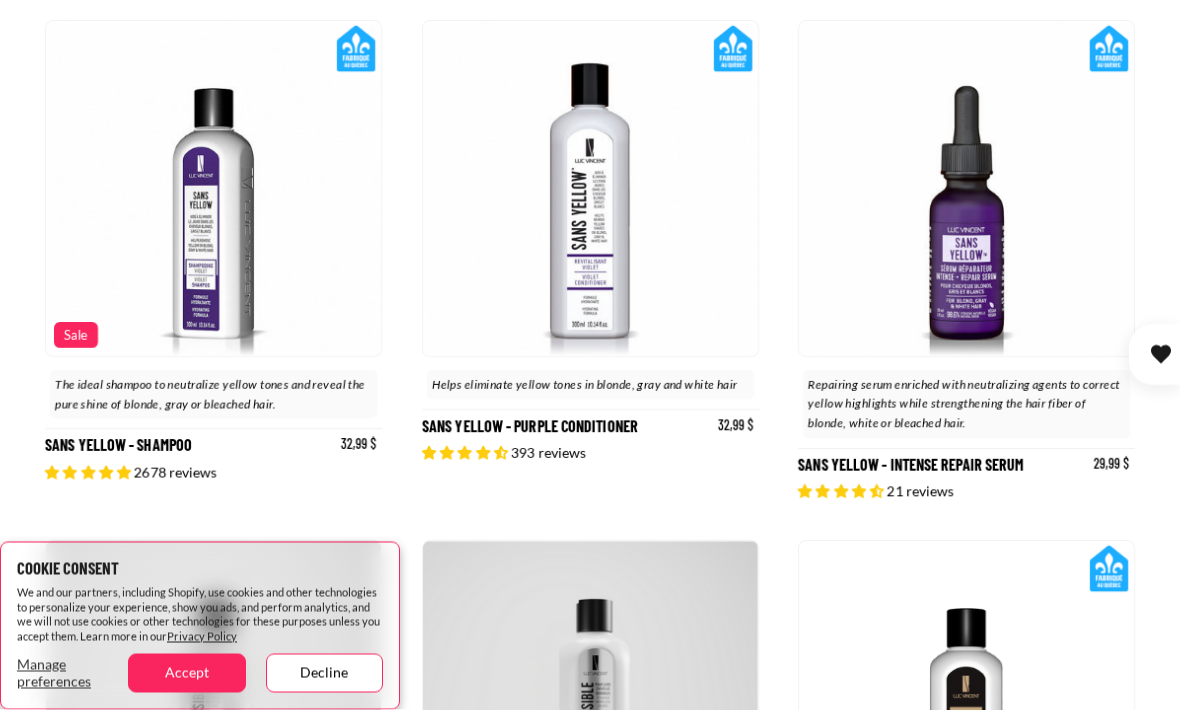 scroll, scrollTop: 3390, scrollLeft: 0, axis: vertical 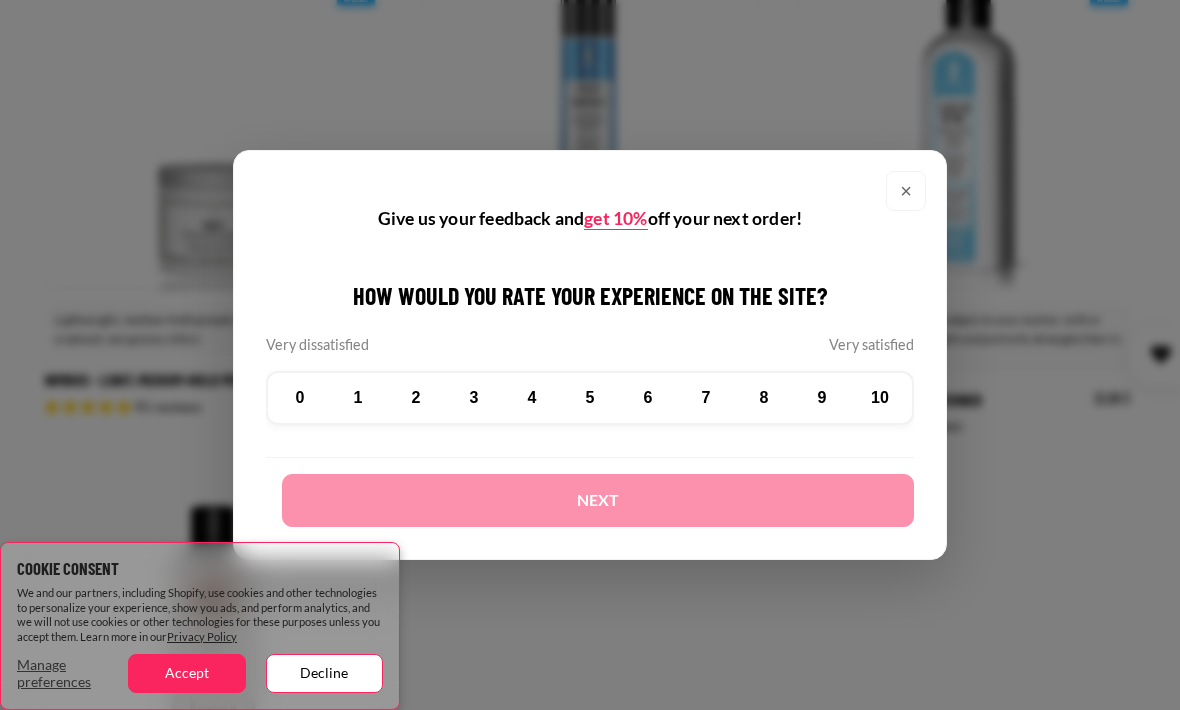 click on "×" at bounding box center [906, 191] 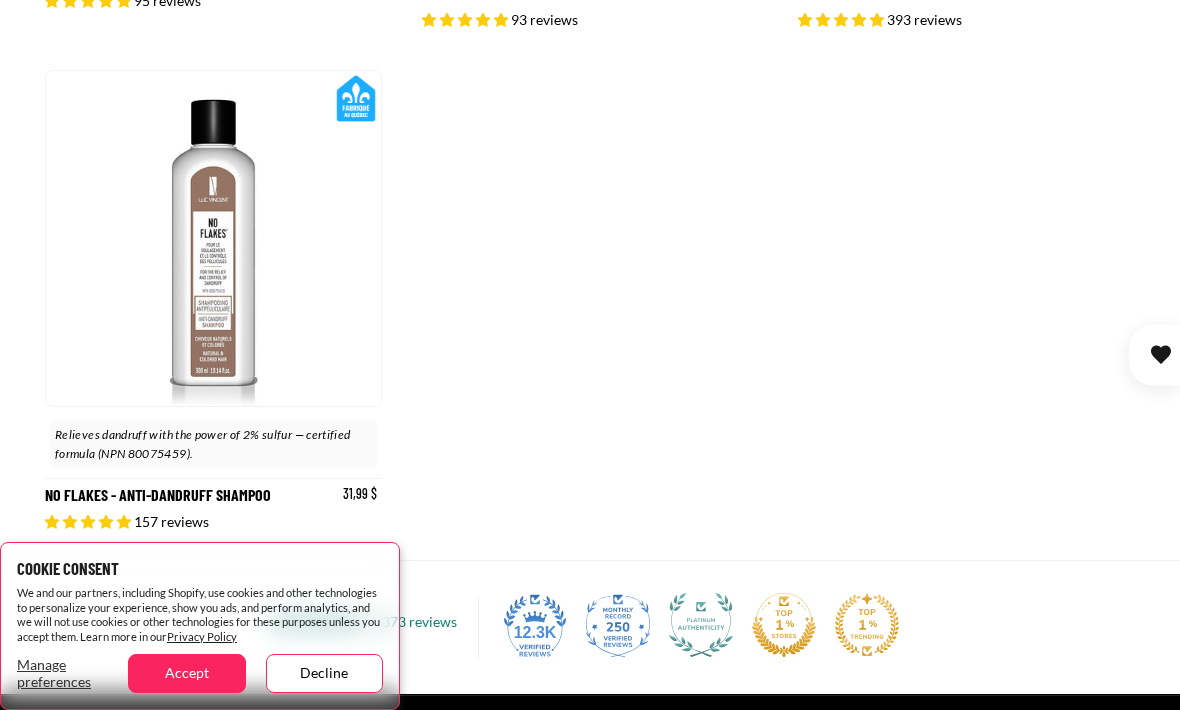 scroll, scrollTop: 5952, scrollLeft: 0, axis: vertical 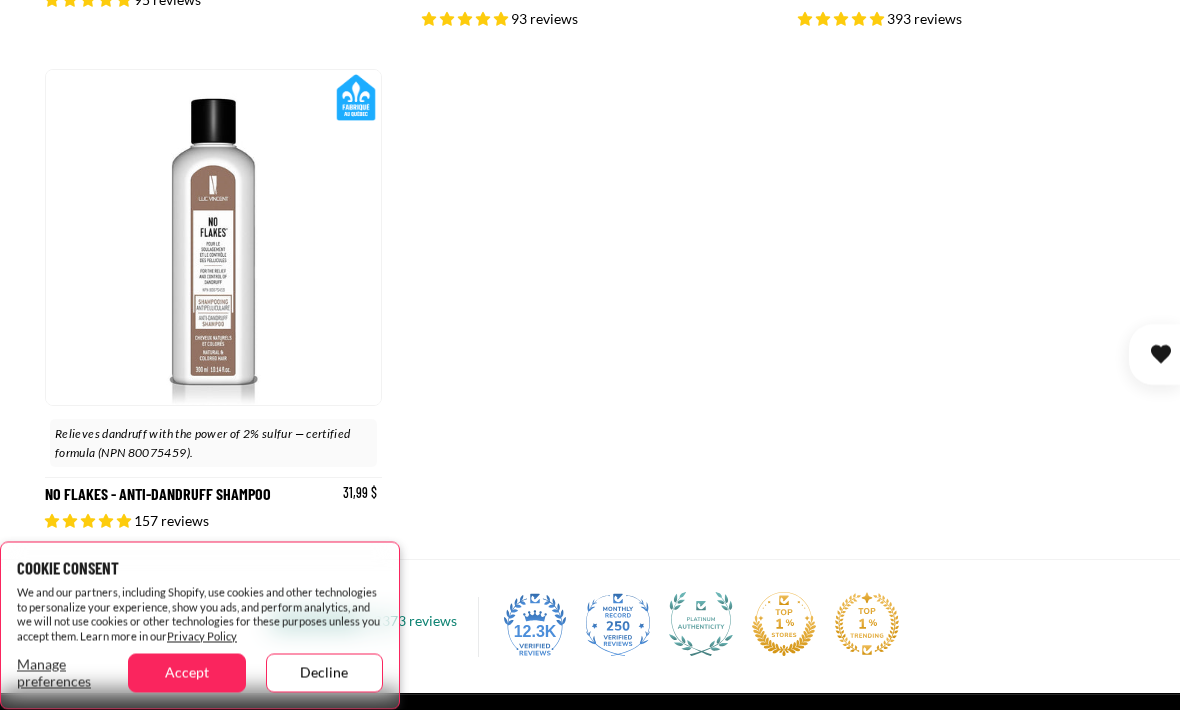 click on "Decline" at bounding box center [324, 673] 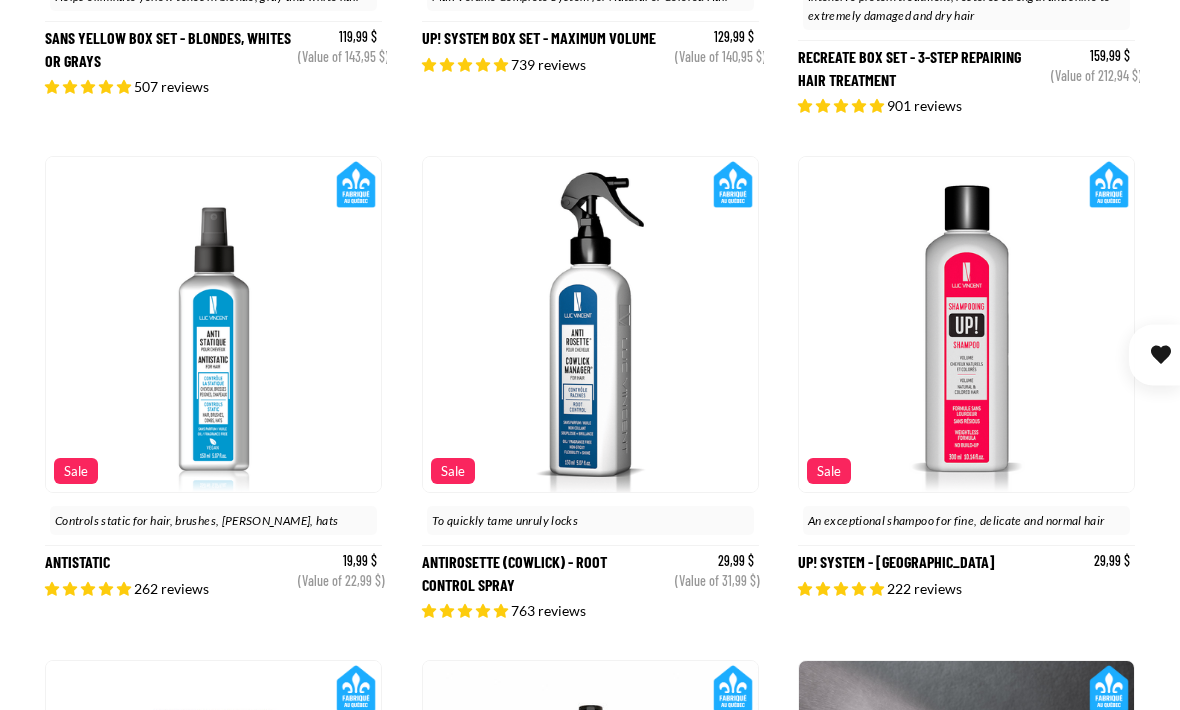 scroll, scrollTop: 706, scrollLeft: 0, axis: vertical 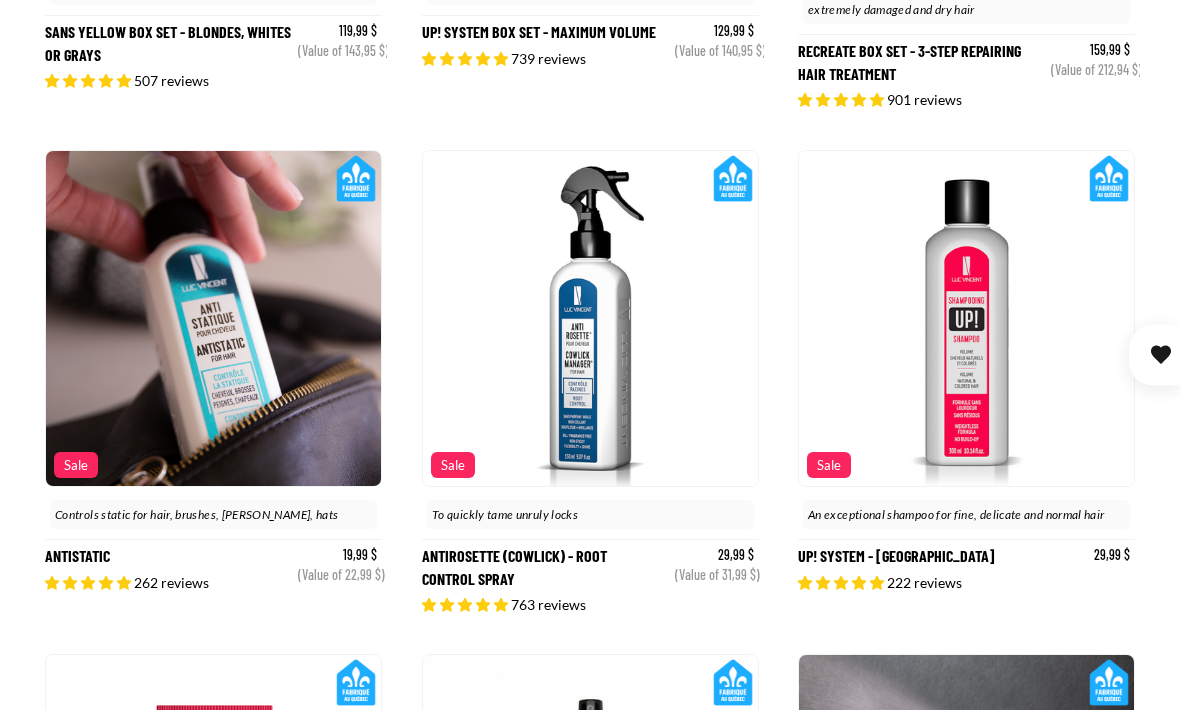 click 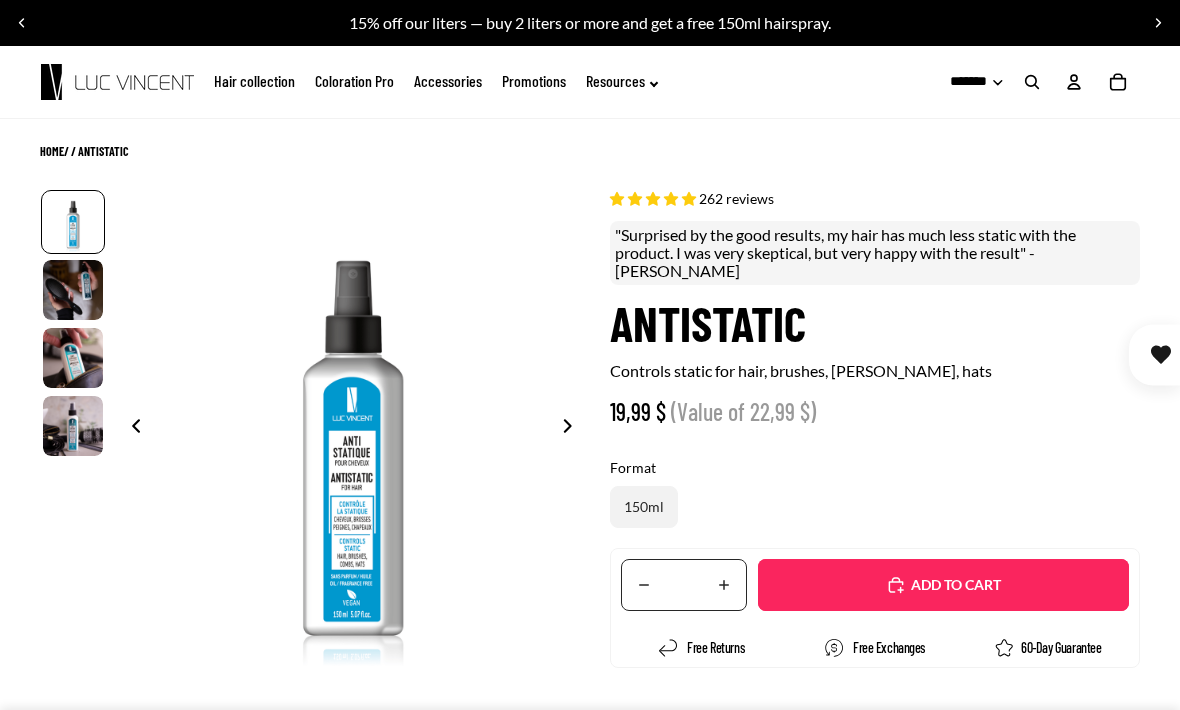 select on "**********" 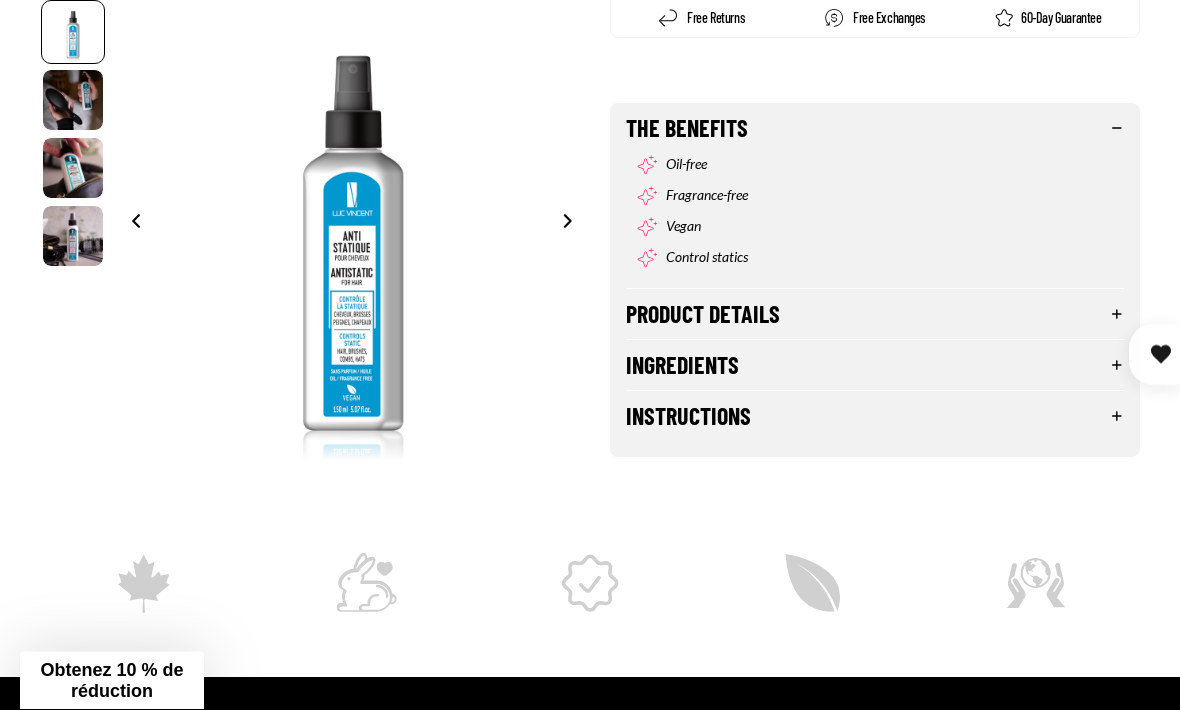 scroll, scrollTop: 630, scrollLeft: 0, axis: vertical 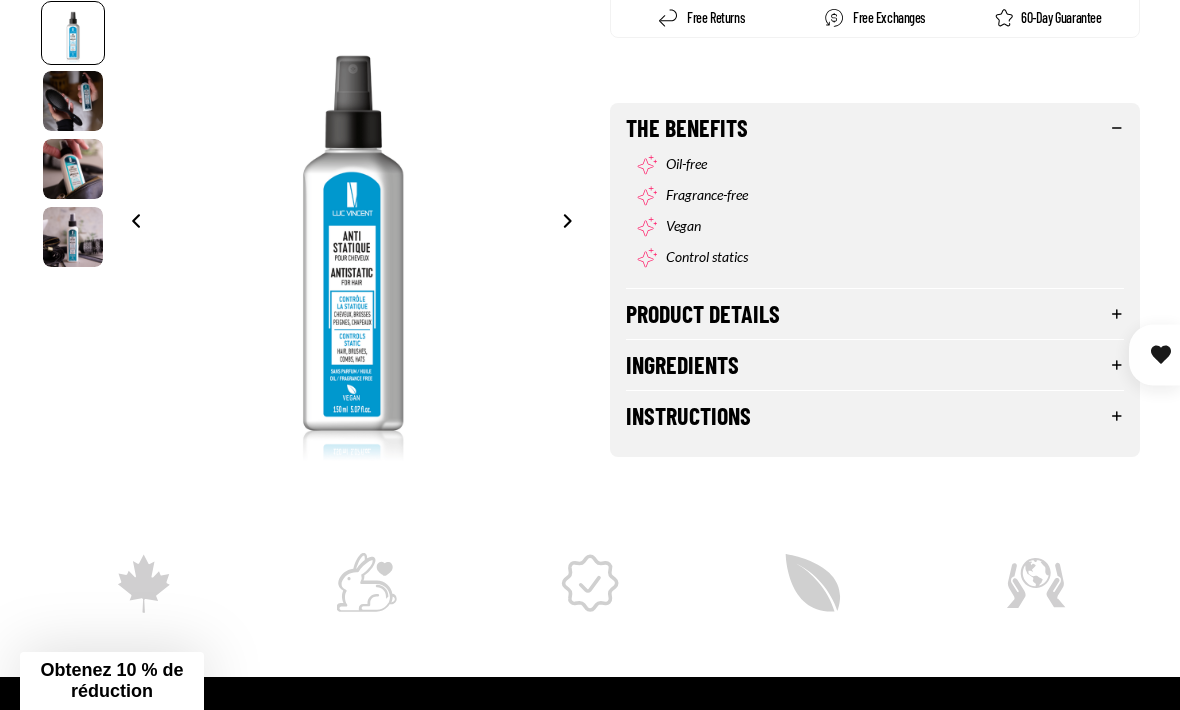 click on "Product details" at bounding box center [875, 314] 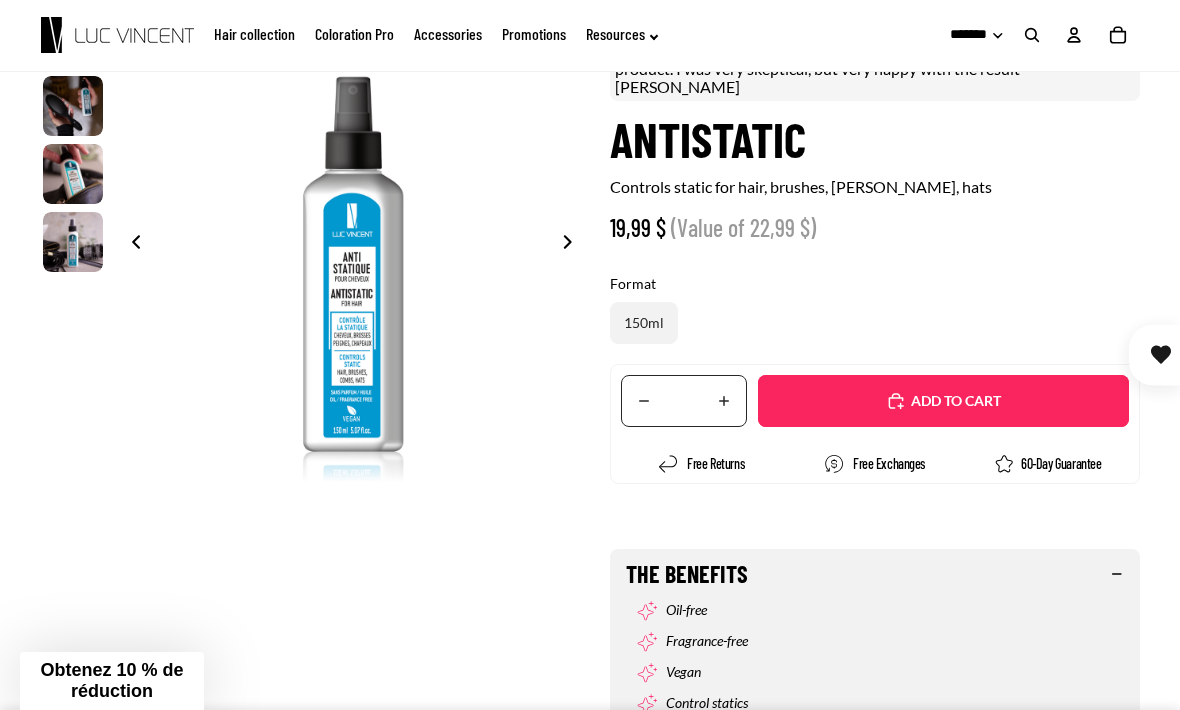 scroll, scrollTop: 0, scrollLeft: 0, axis: both 